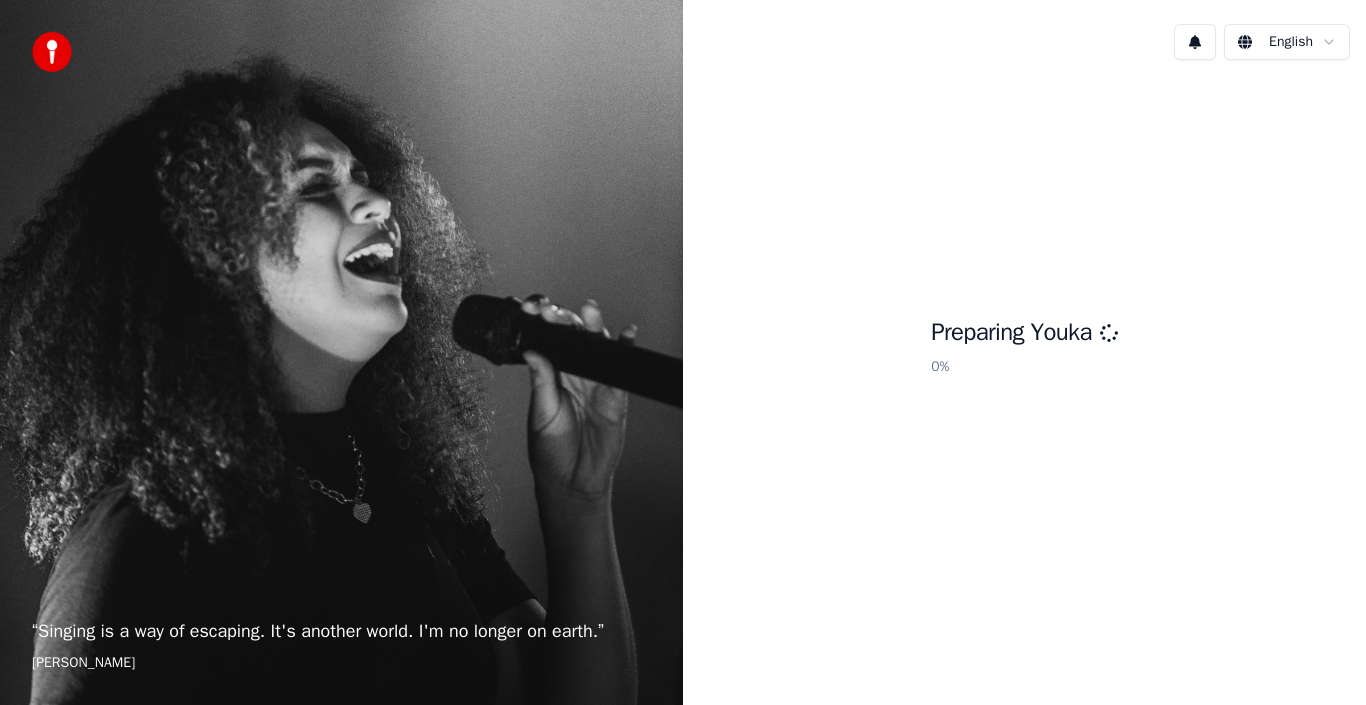 scroll, scrollTop: 0, scrollLeft: 0, axis: both 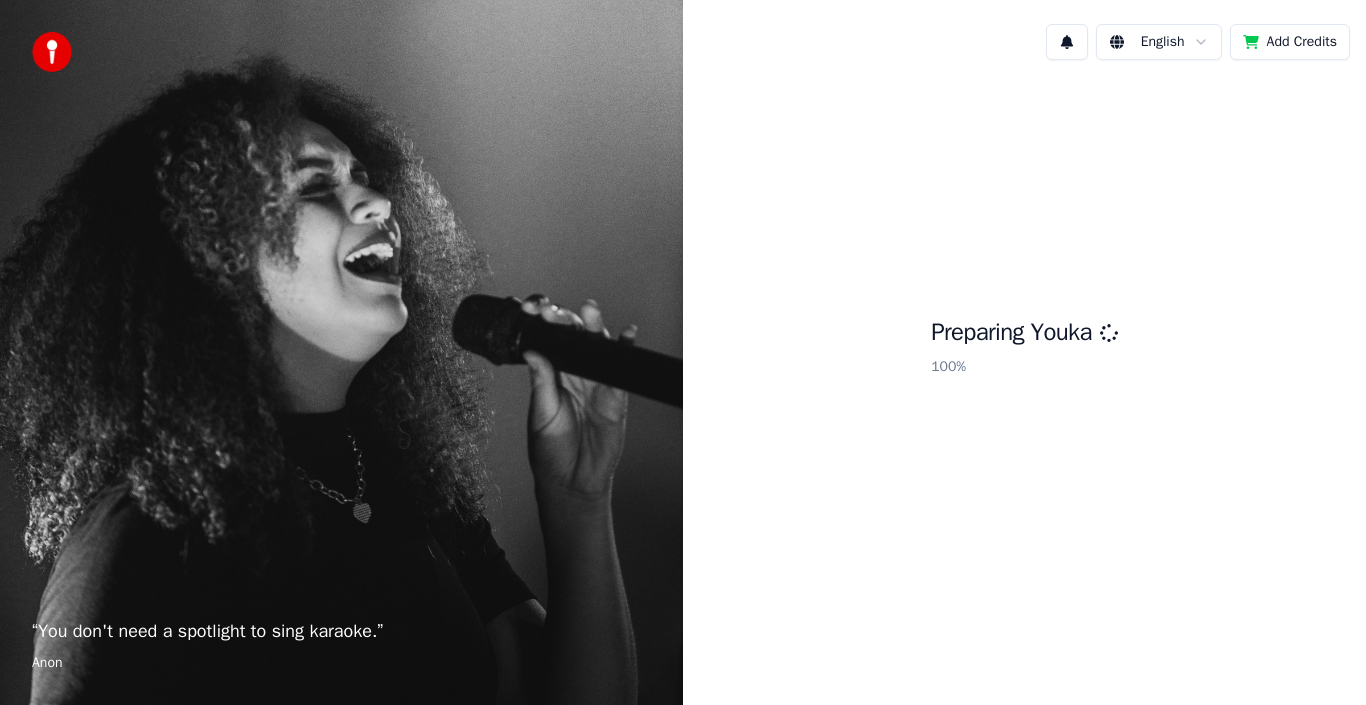 click on "Add Credits" at bounding box center (1290, 42) 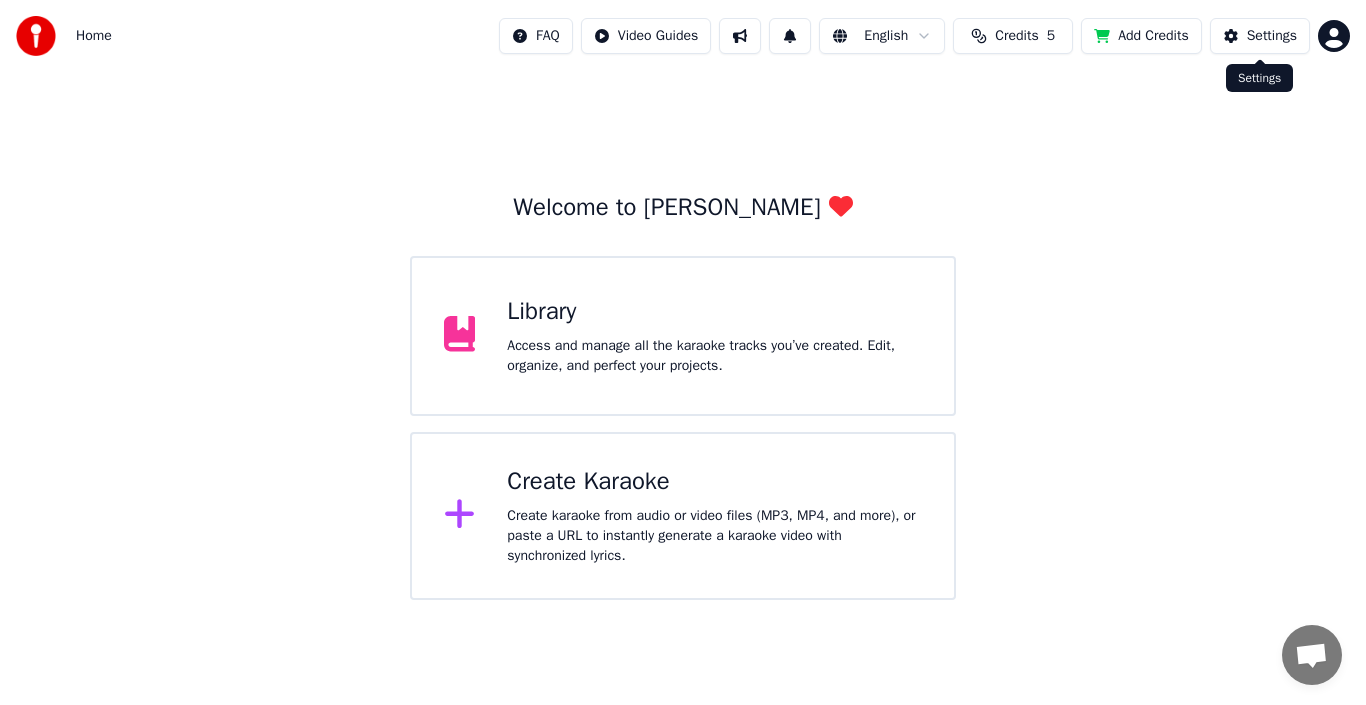 click on "Home FAQ Video Guides English Credits 5 Add Credits Settings Welcome to Youka Library Access and manage all the karaoke tracks you’ve created. Edit, organize, and perfect your projects. Create Karaoke Create karaoke from audio or video files (MP3, MP4, and more), or paste a URL to instantly generate a karaoke video with synchronized lyrics. Settings Settings" at bounding box center (683, 300) 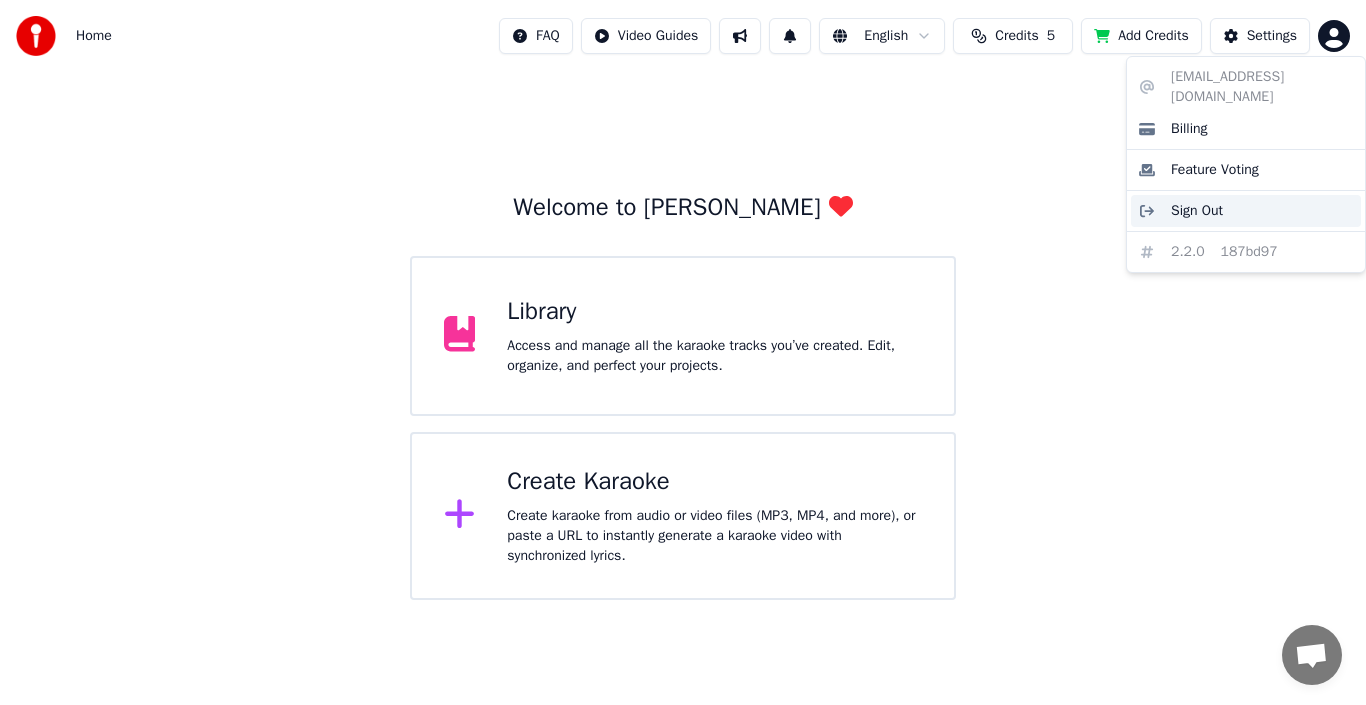 click on "Sign Out" at bounding box center [1197, 211] 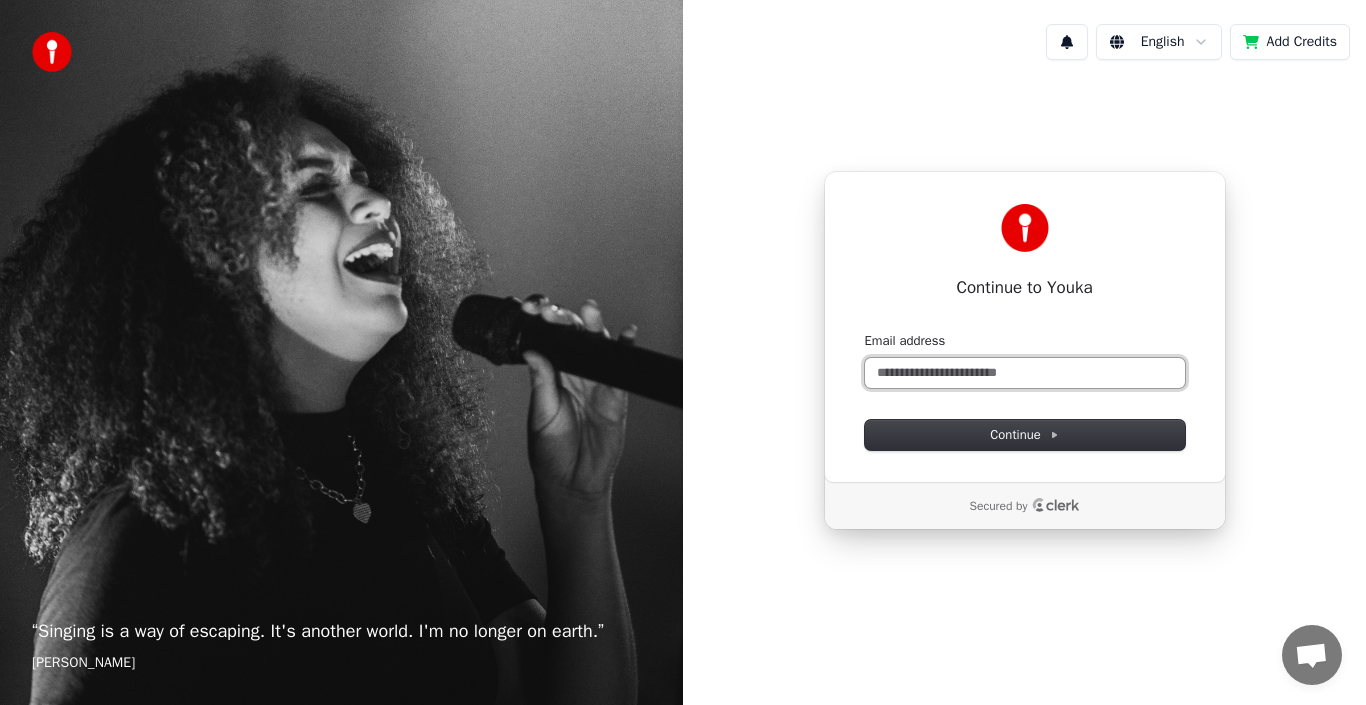 click on "Email address" at bounding box center (1025, 373) 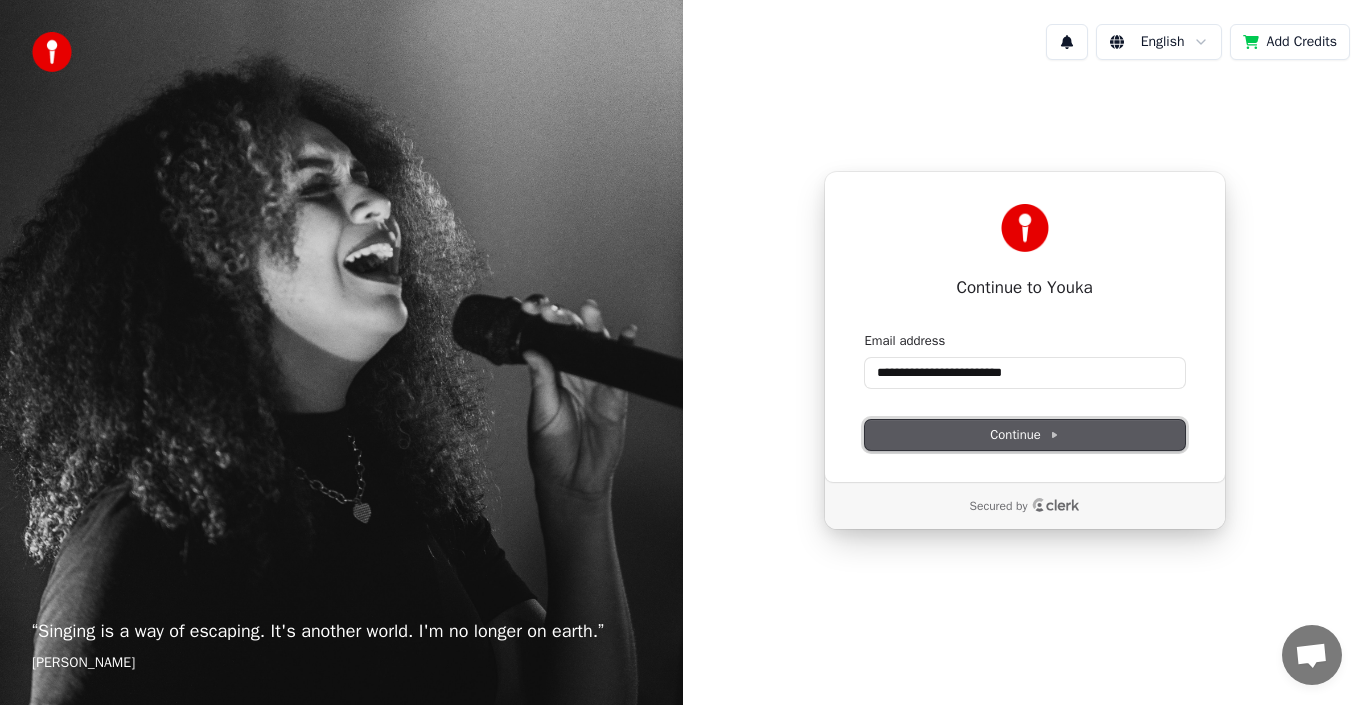 click on "Continue" at bounding box center (1025, 435) 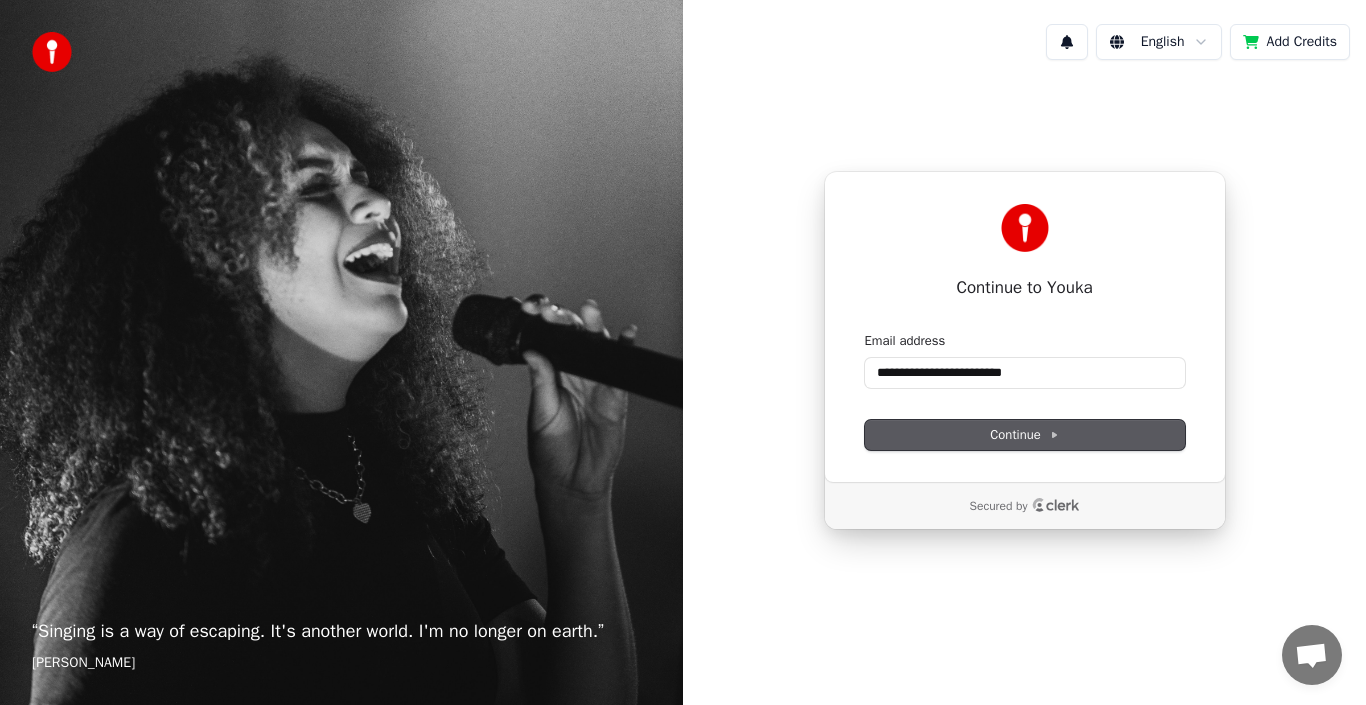 type on "**********" 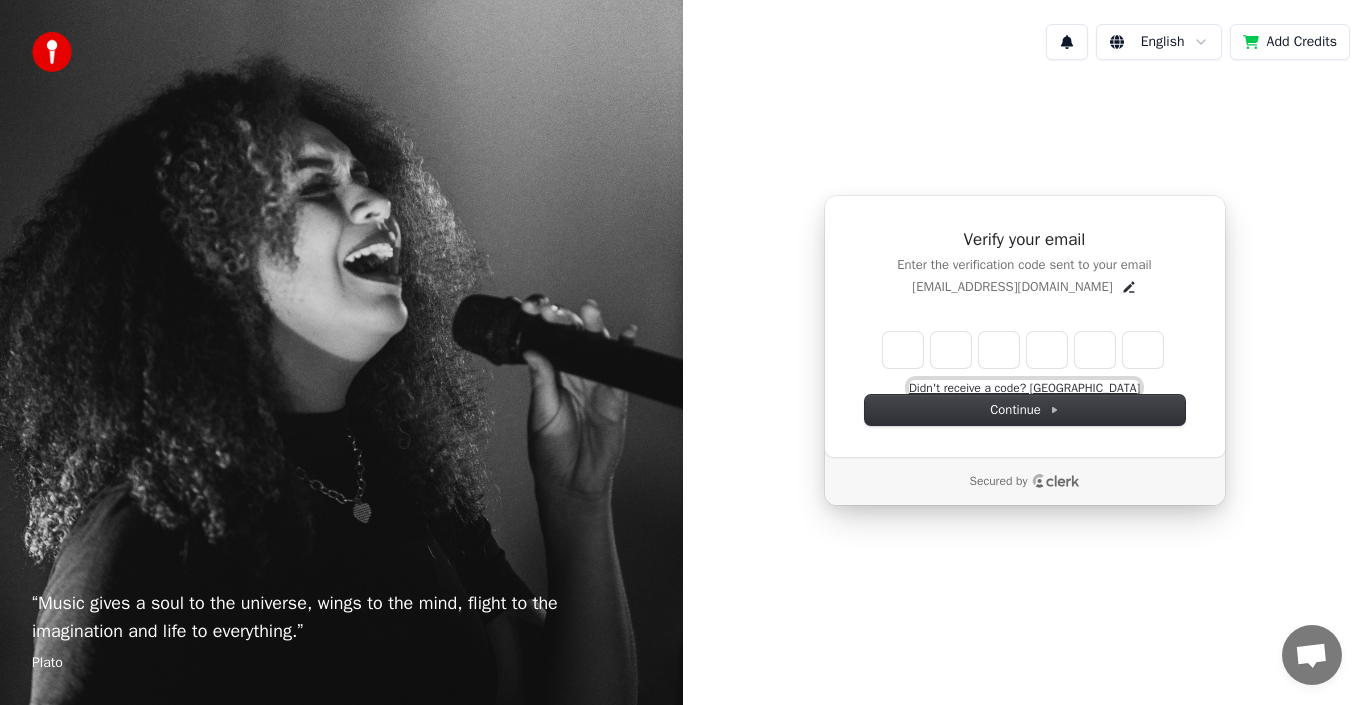 click on "Didn't receive a code? [GEOGRAPHIC_DATA]" at bounding box center (1024, 388) 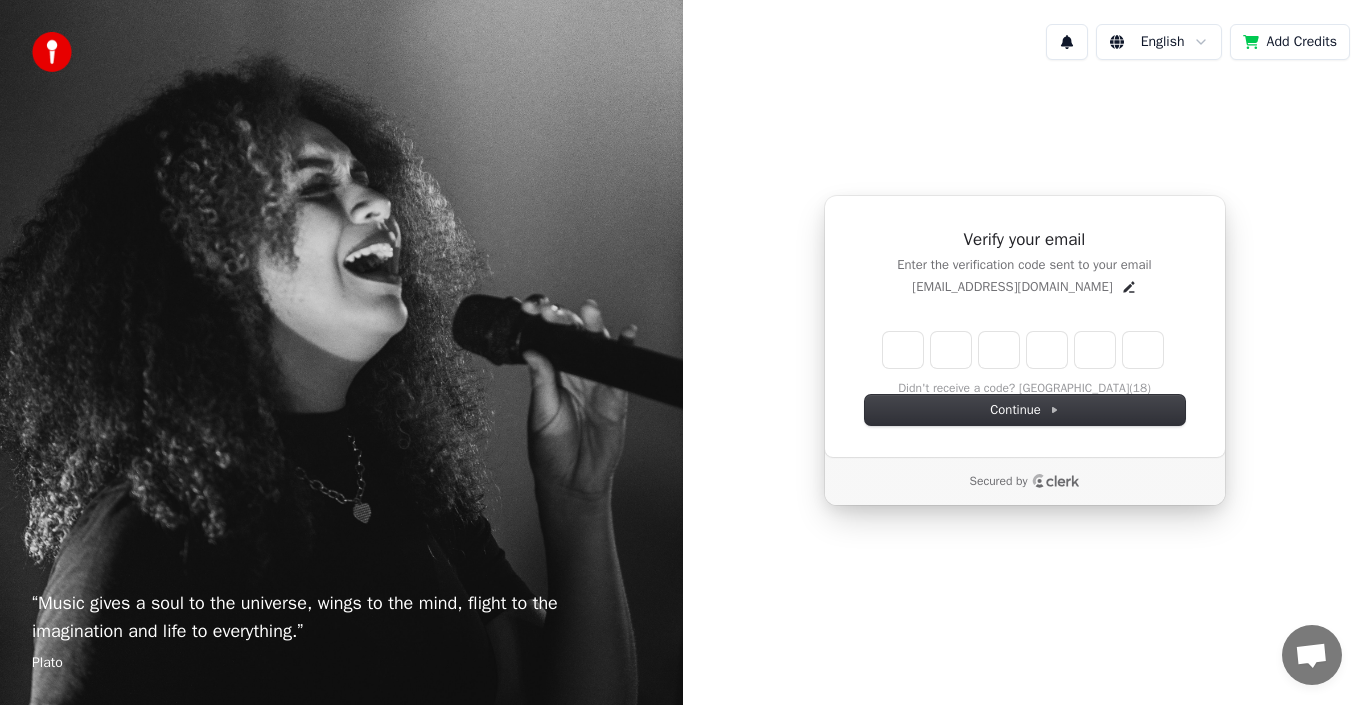 click on "Verify your email Enter the verification code sent to your email [EMAIL_ADDRESS][DOMAIN_NAME] Enter the  6 -digit verification code Didn't receive a code? Resend  (18) Continue Secured by" at bounding box center (1024, 350) 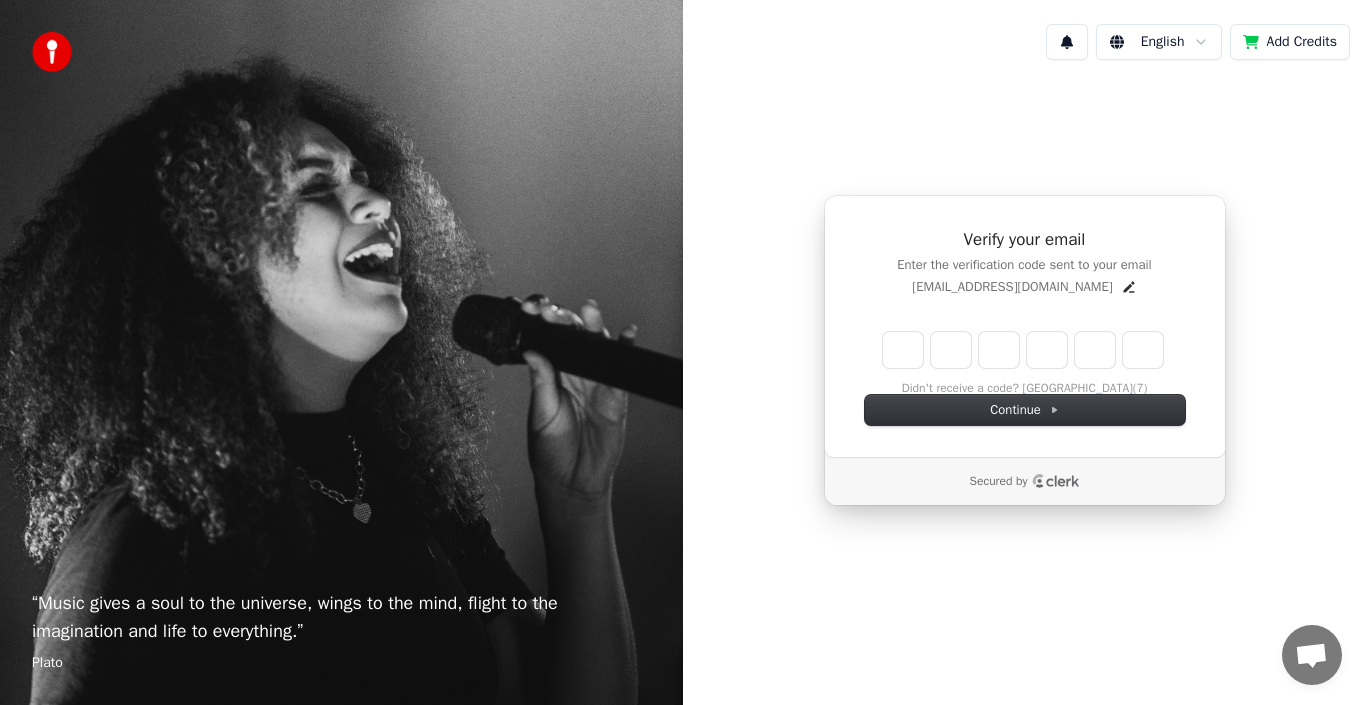 click on "Secured by" at bounding box center (999, 481) 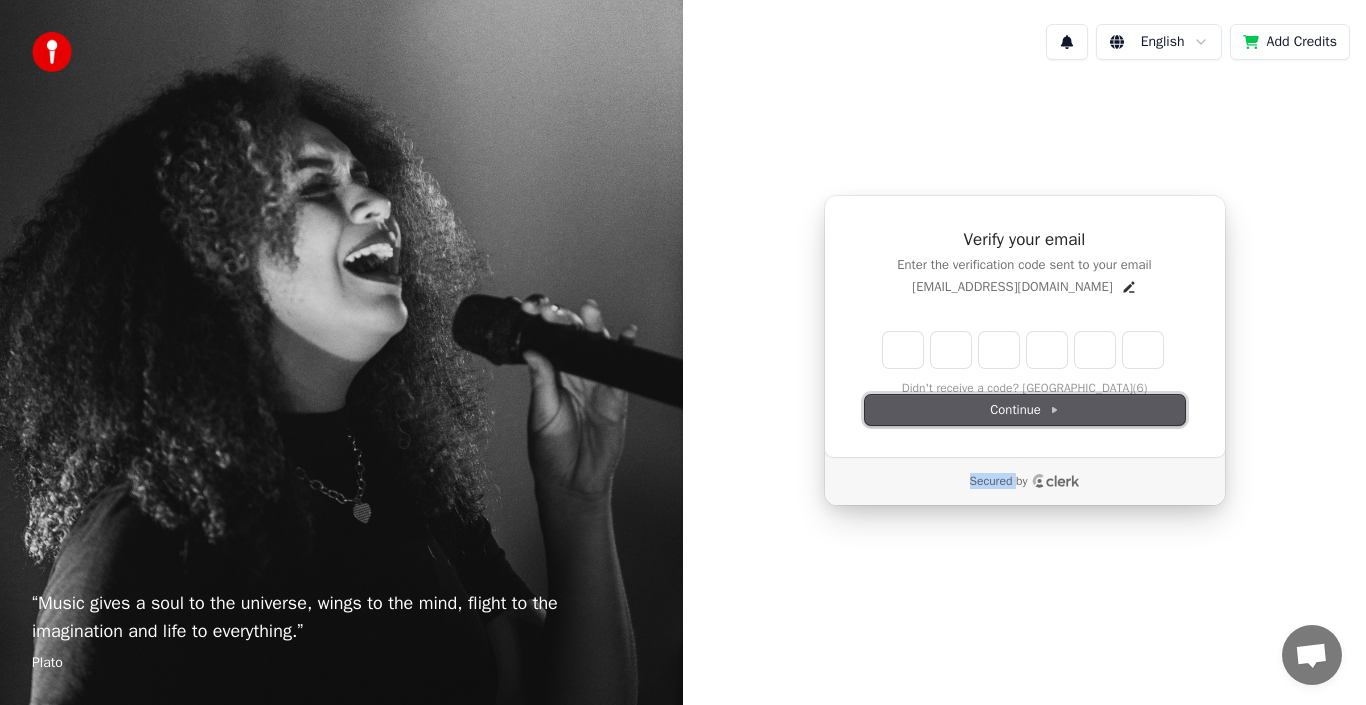 click on "Continue" at bounding box center (1024, 410) 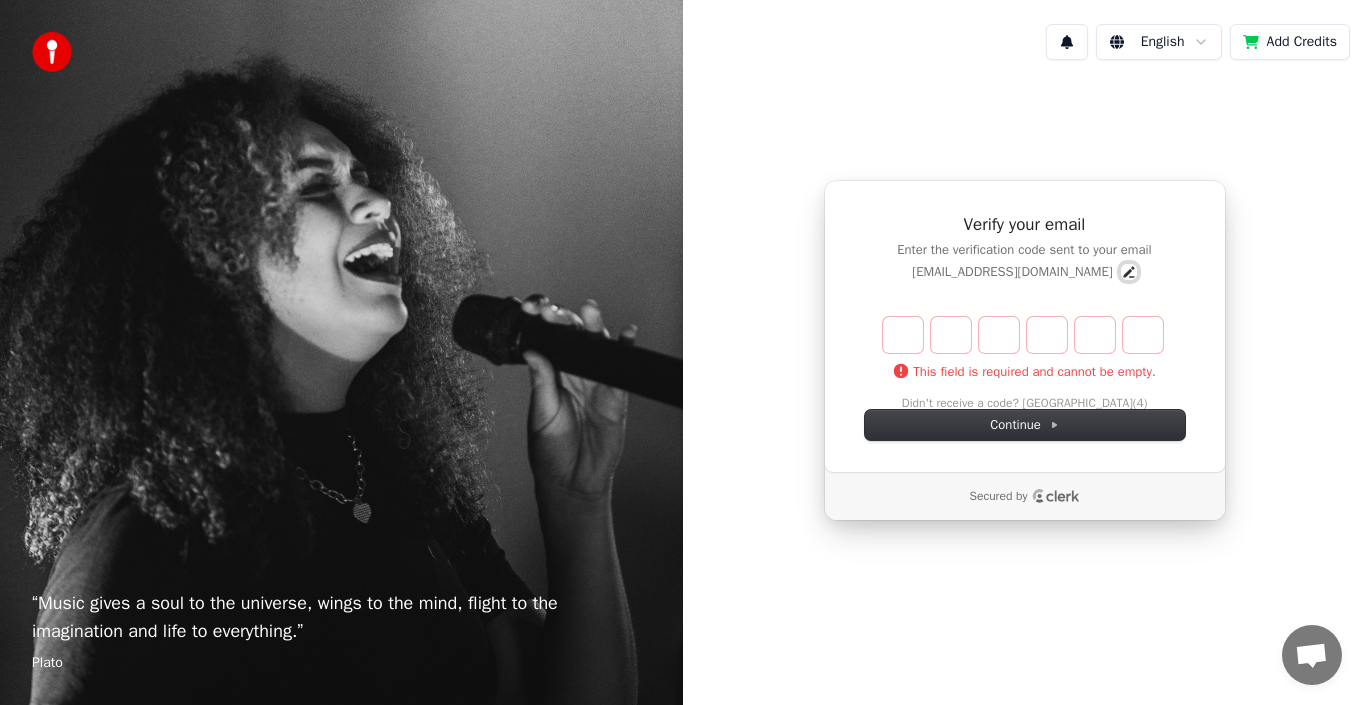 click 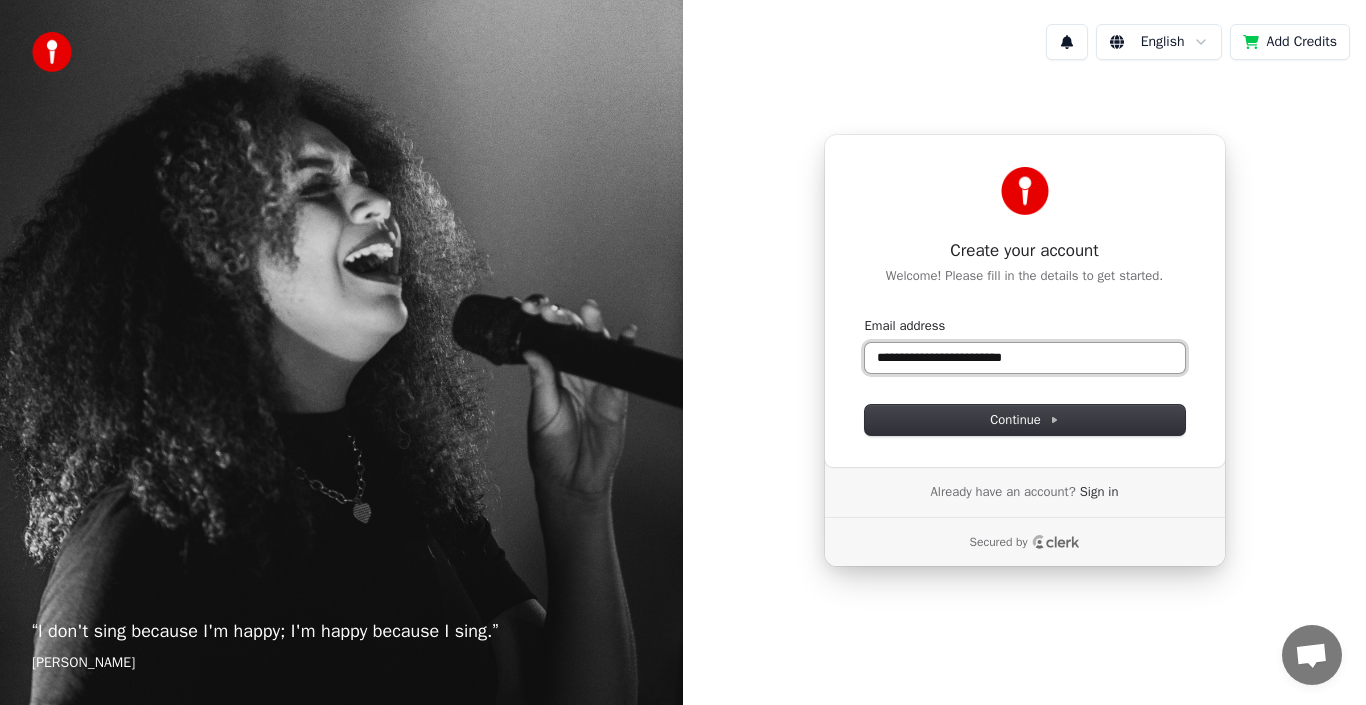 drag, startPoint x: 971, startPoint y: 357, endPoint x: 813, endPoint y: 359, distance: 158.01266 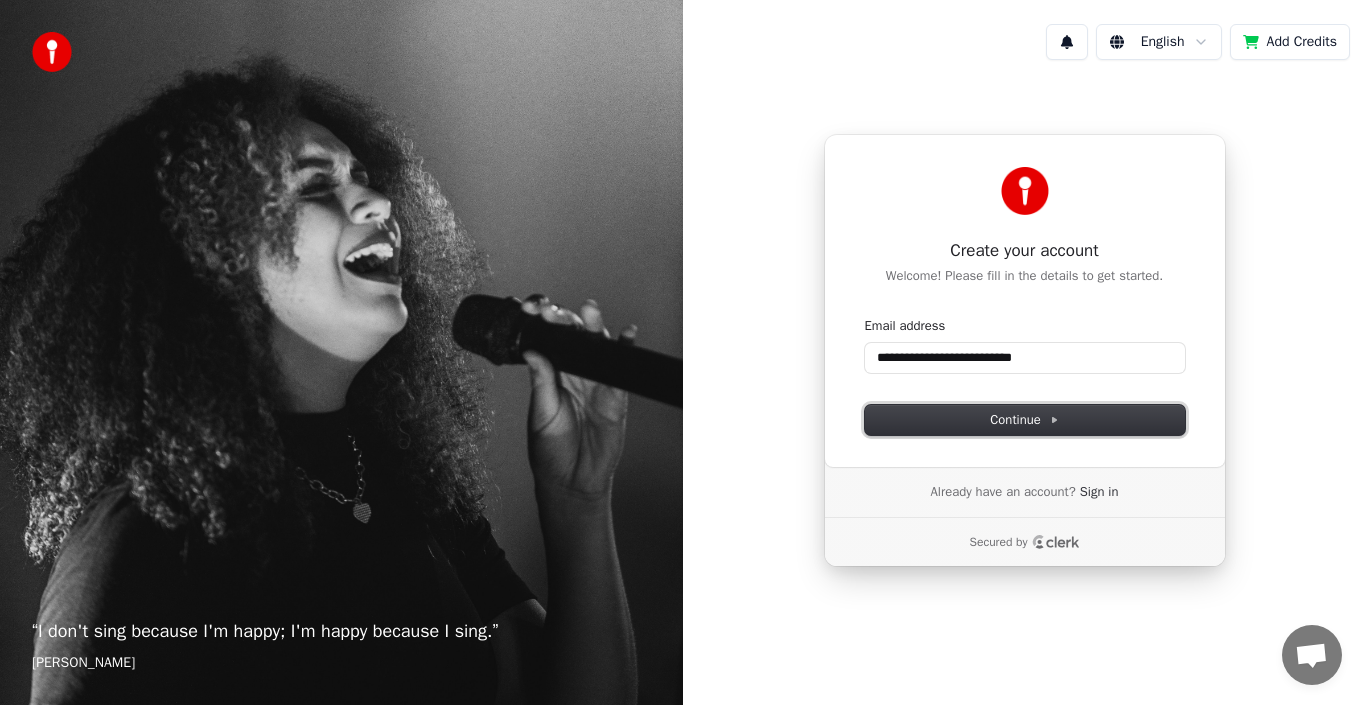 click on "Continue" at bounding box center (1024, 420) 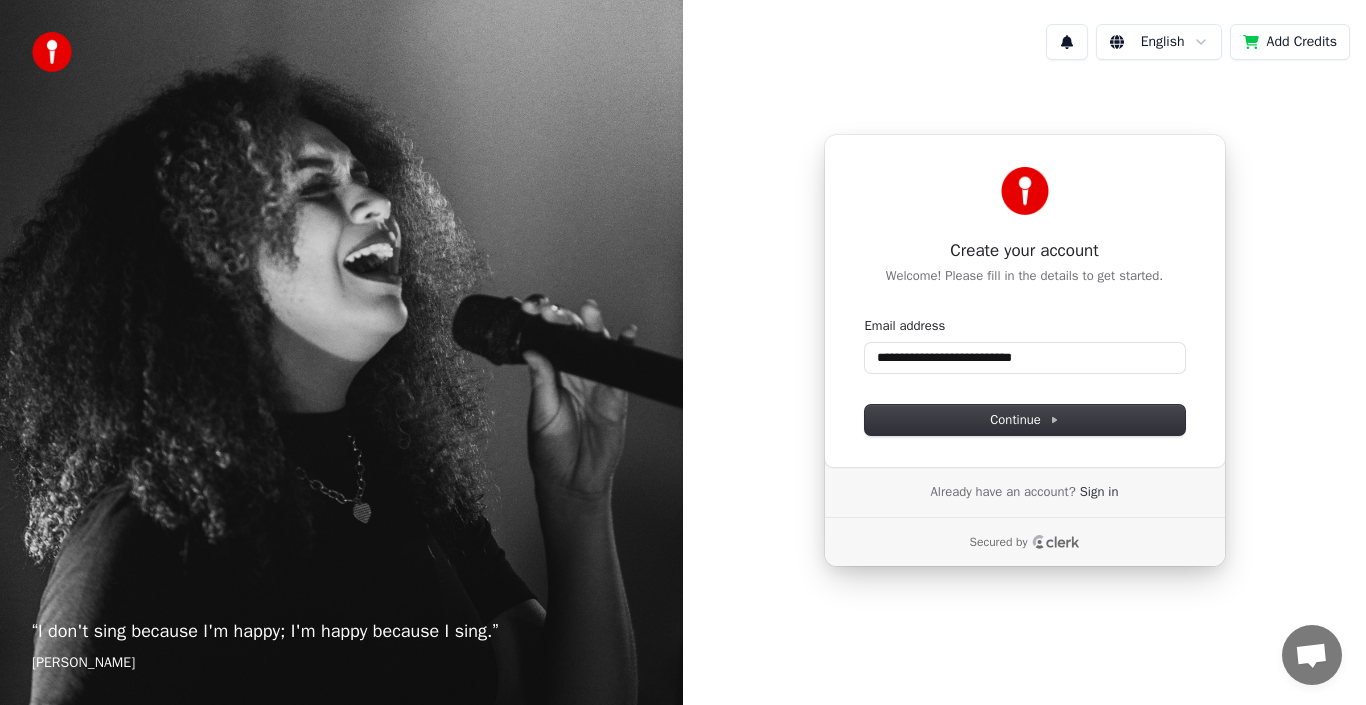 type on "**********" 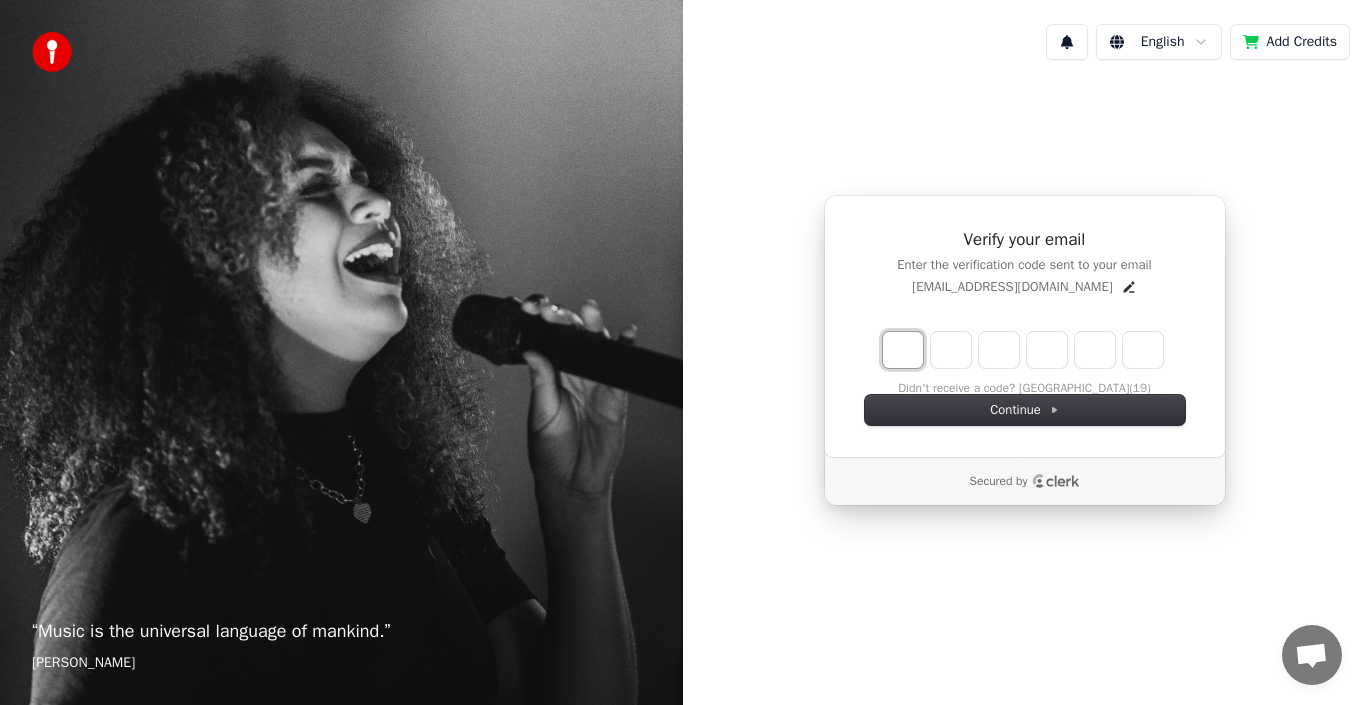 click at bounding box center (903, 350) 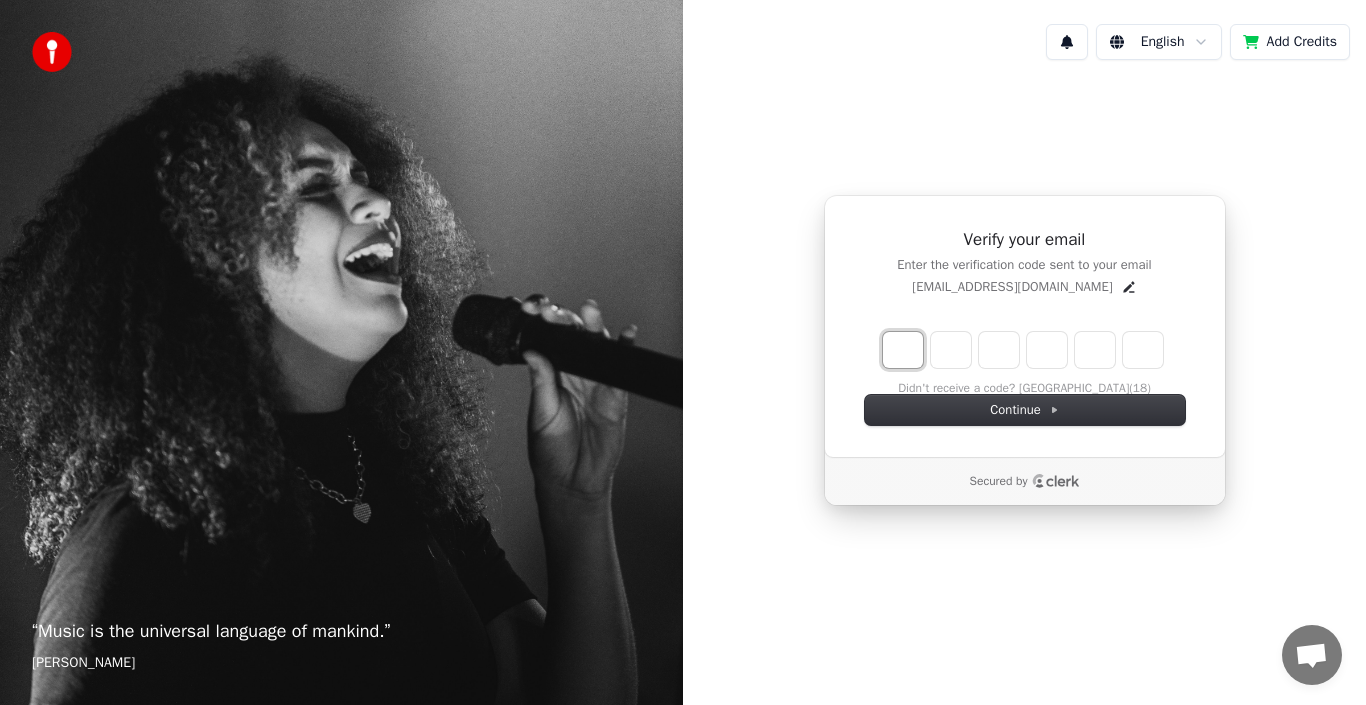 type on "*" 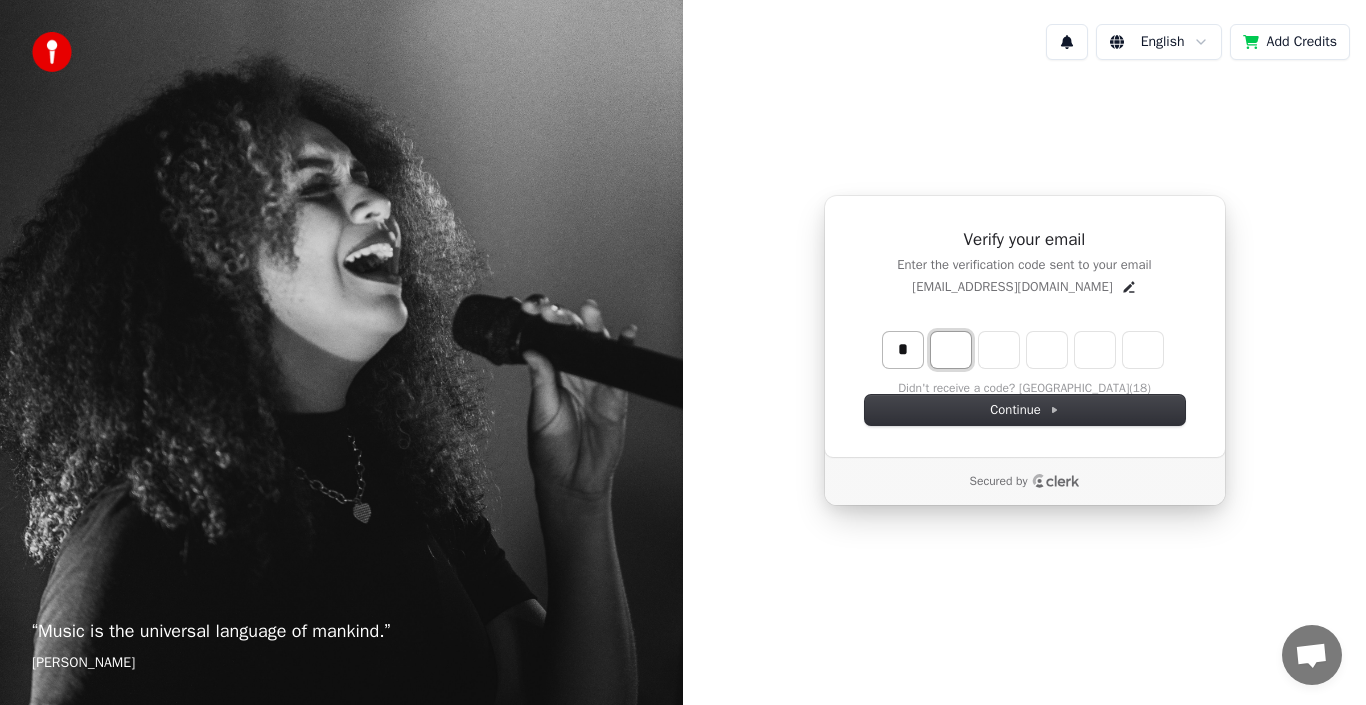 type on "*" 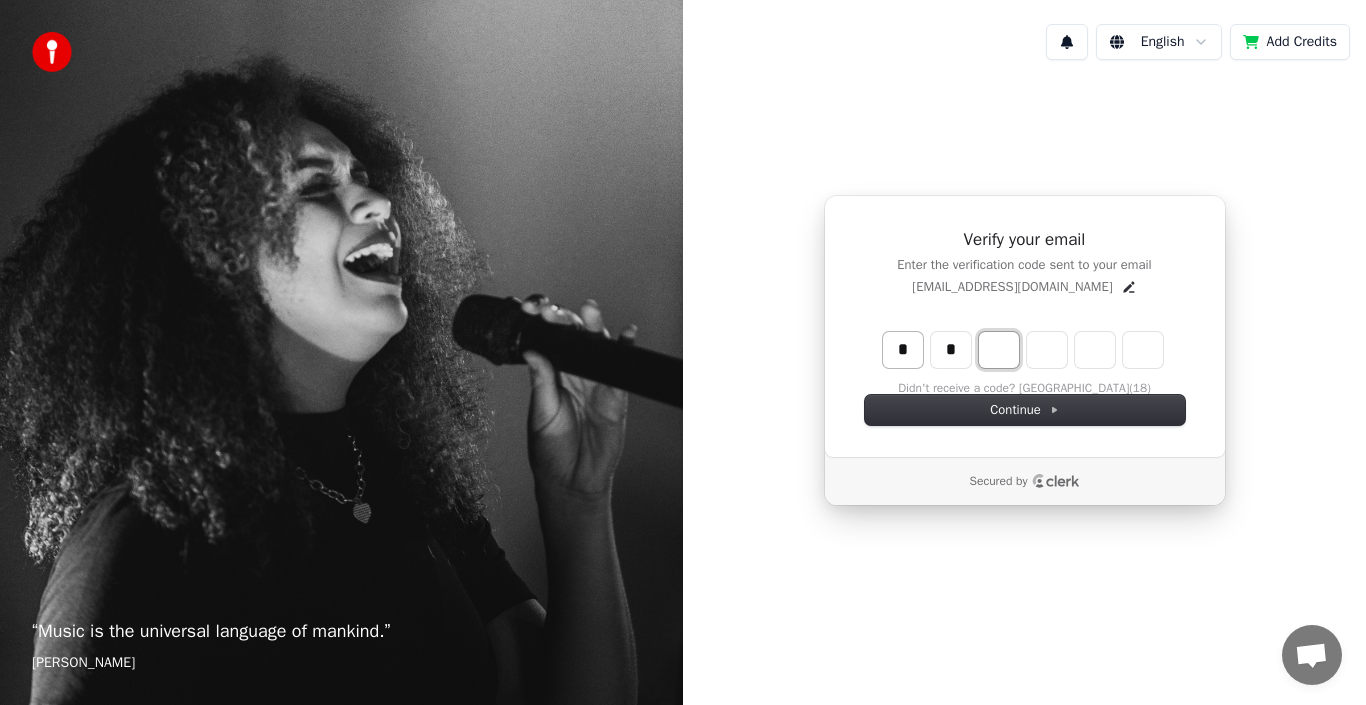 type on "**" 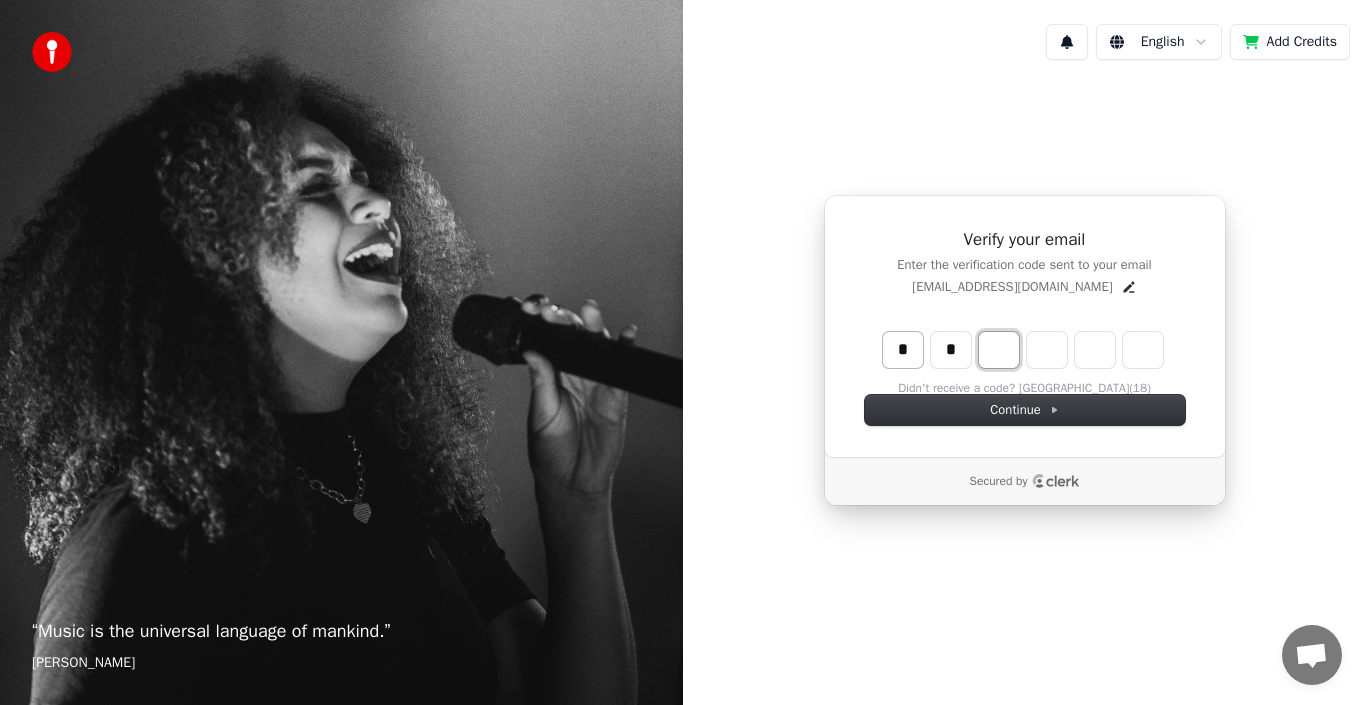 type on "*" 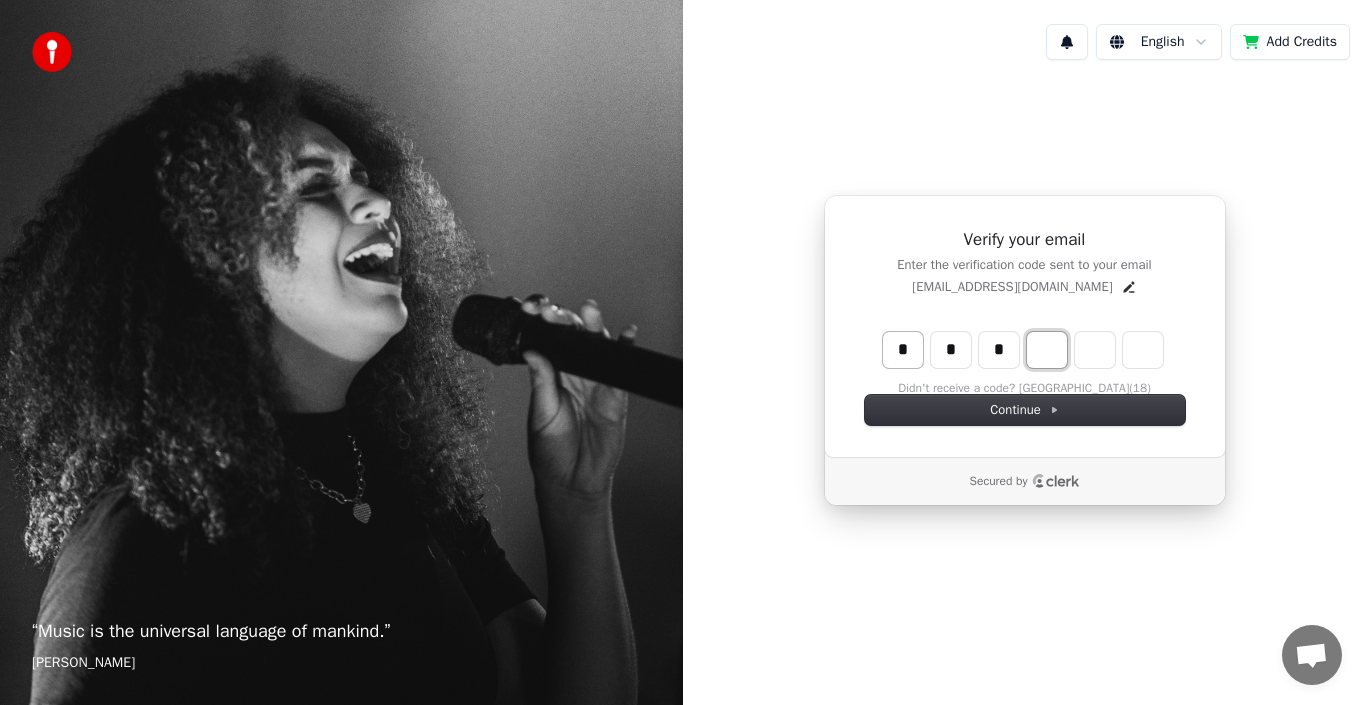 type on "***" 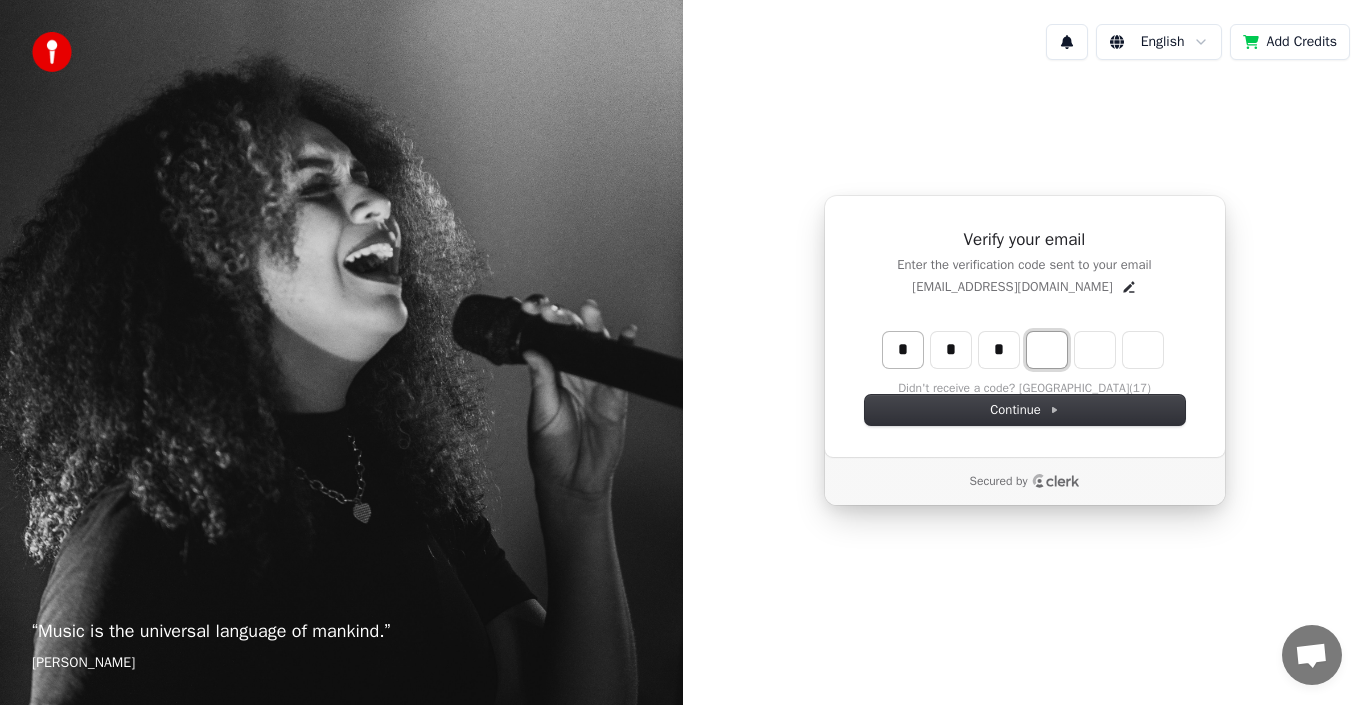 type on "*" 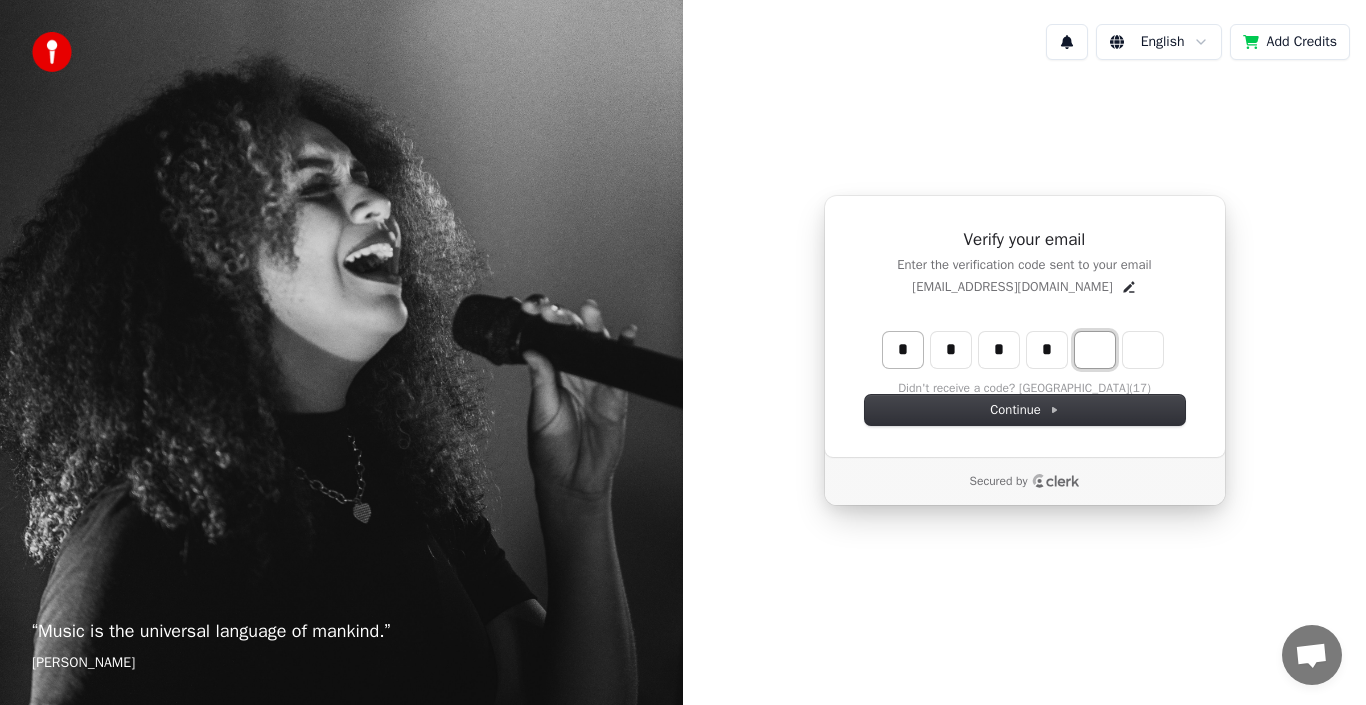 type on "****" 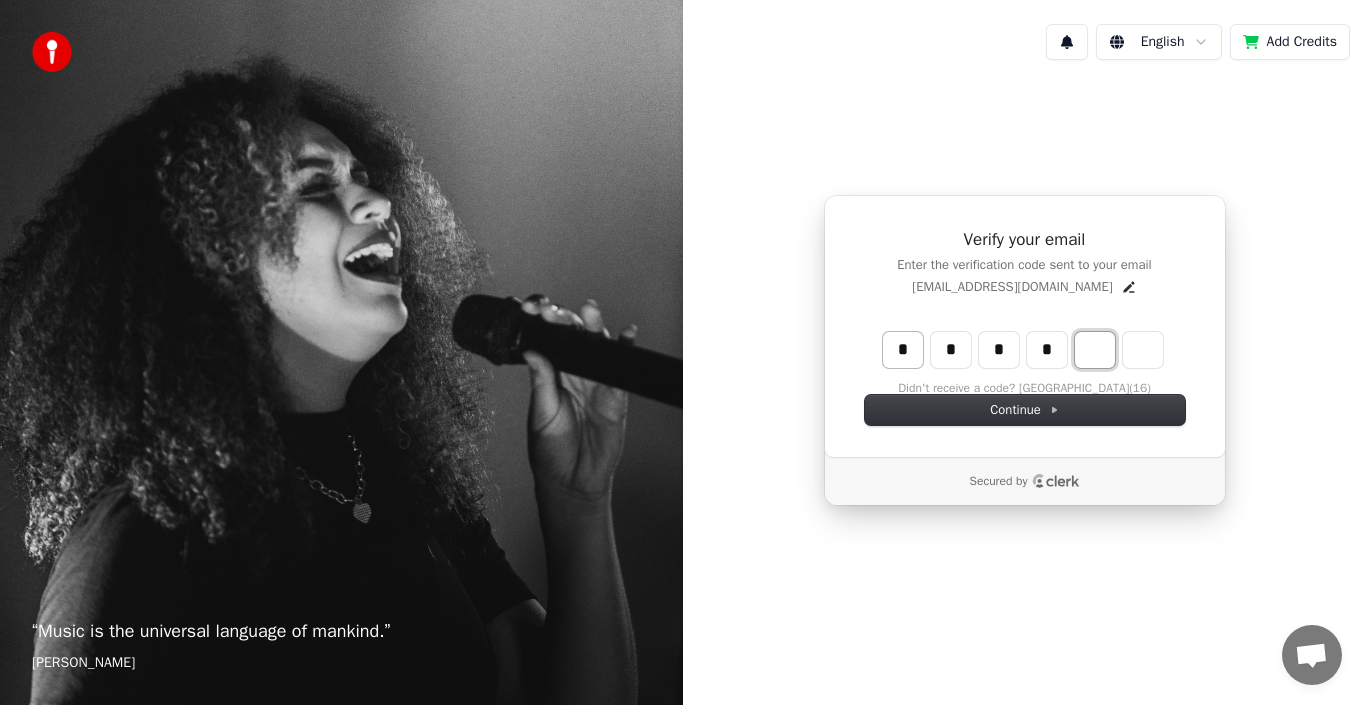 type on "*" 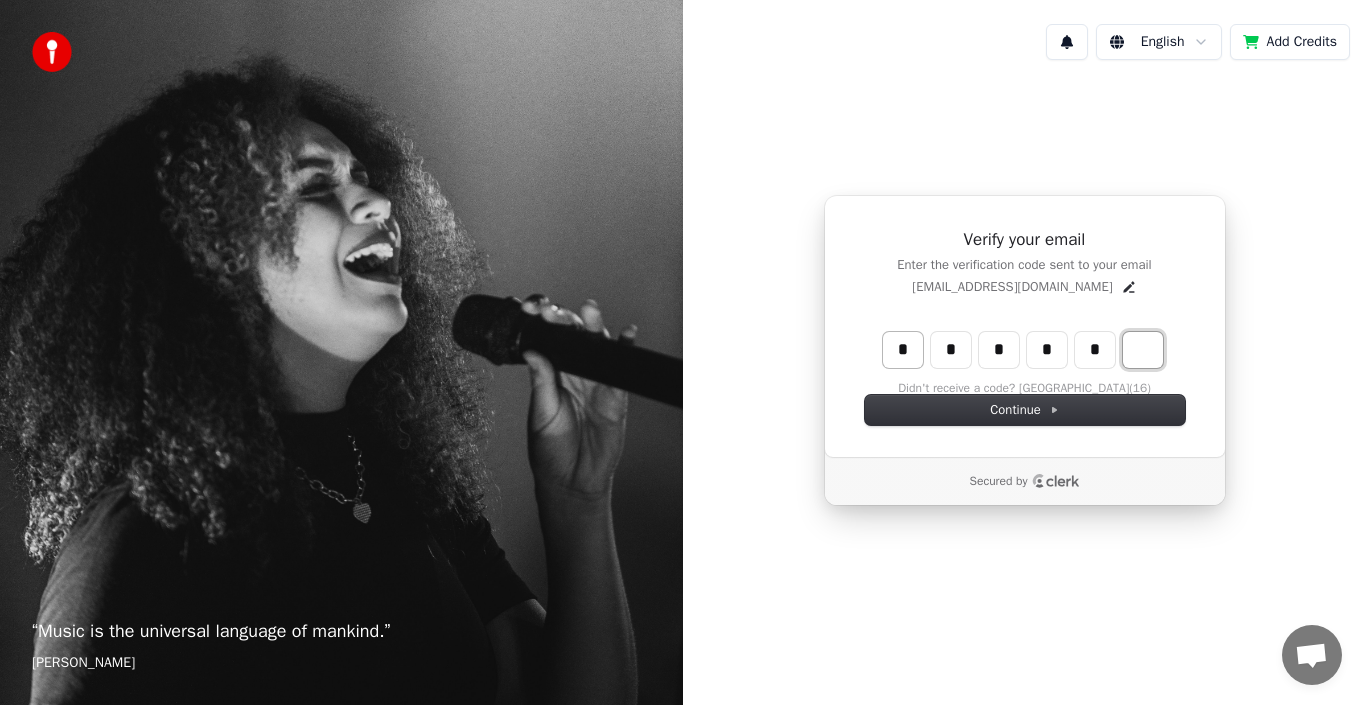 type on "******" 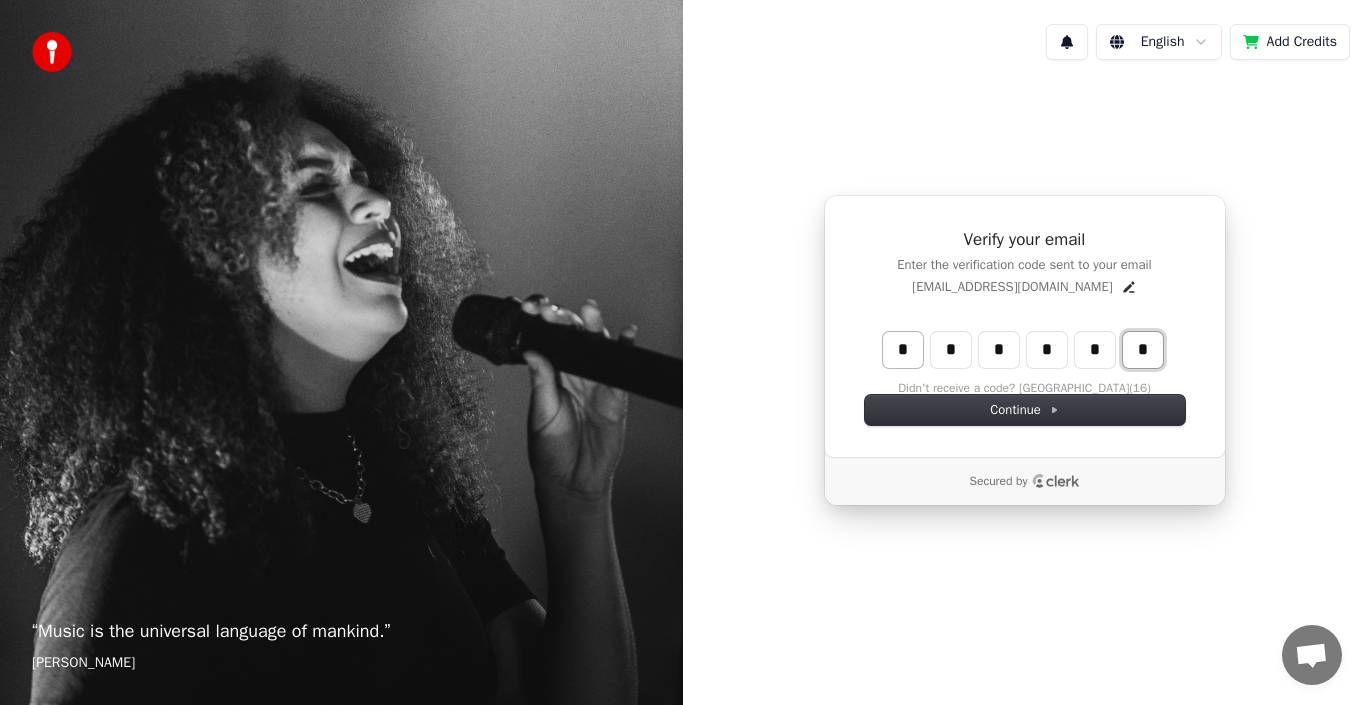 type on "*" 